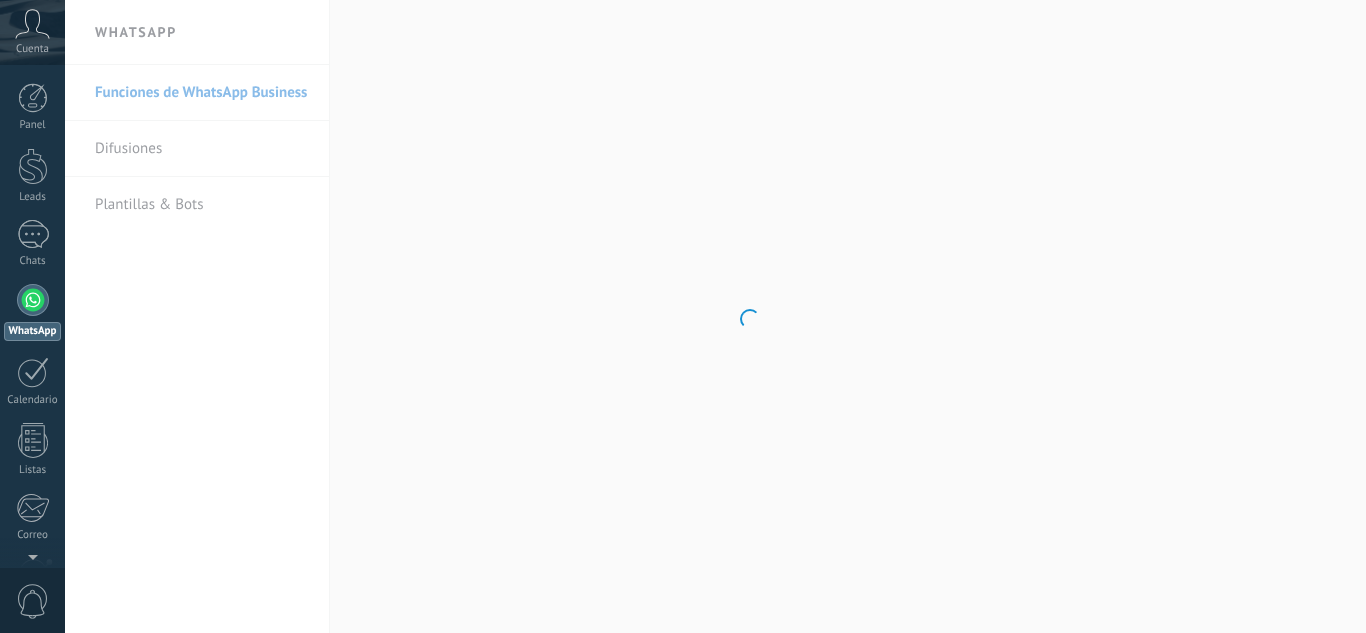 scroll, scrollTop: 0, scrollLeft: 0, axis: both 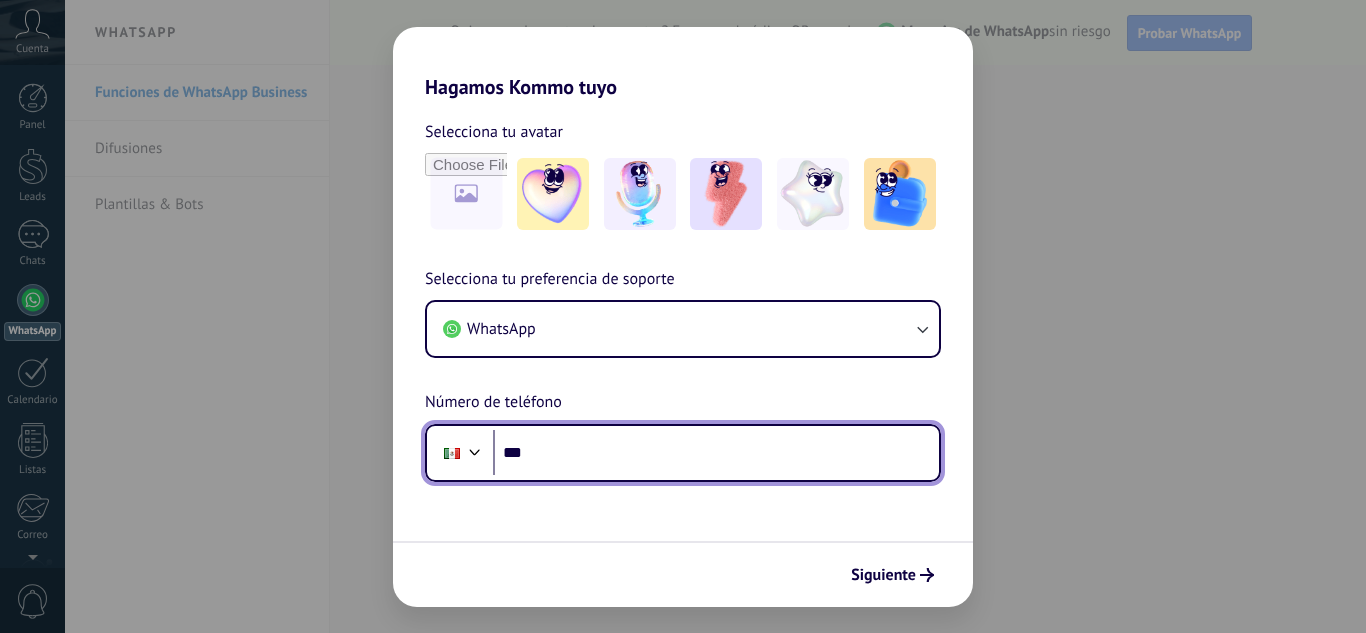 click on "***" at bounding box center (716, 453) 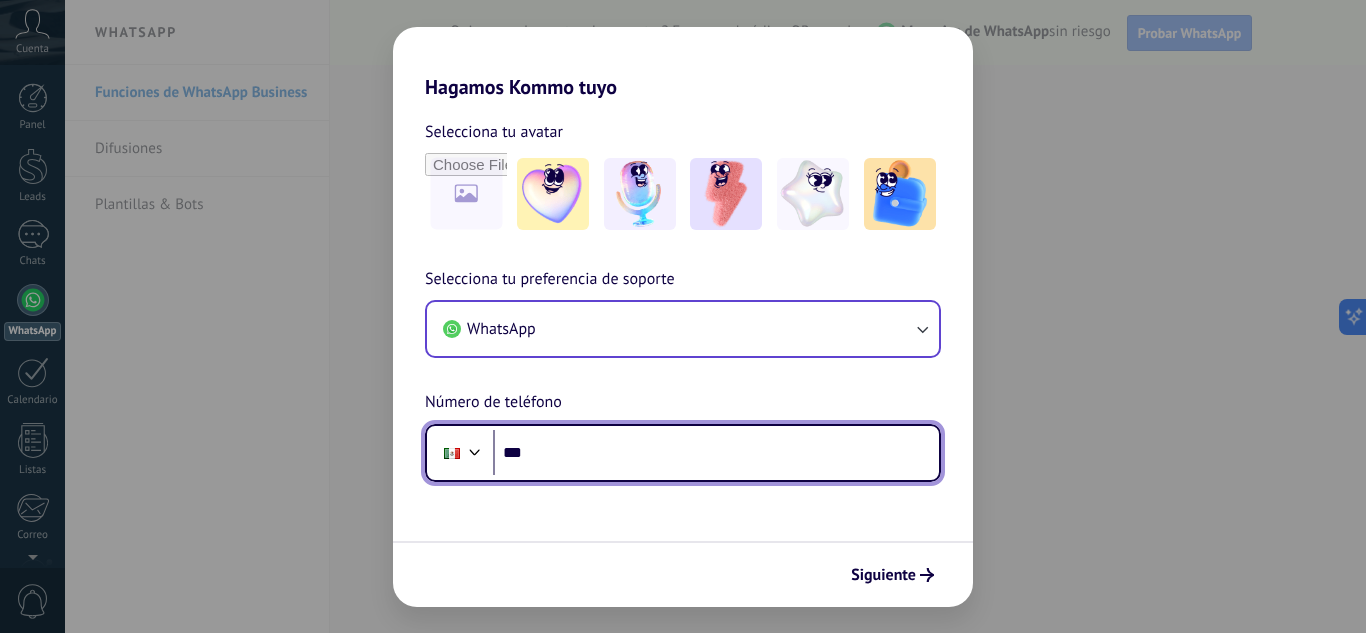 scroll, scrollTop: 0, scrollLeft: 0, axis: both 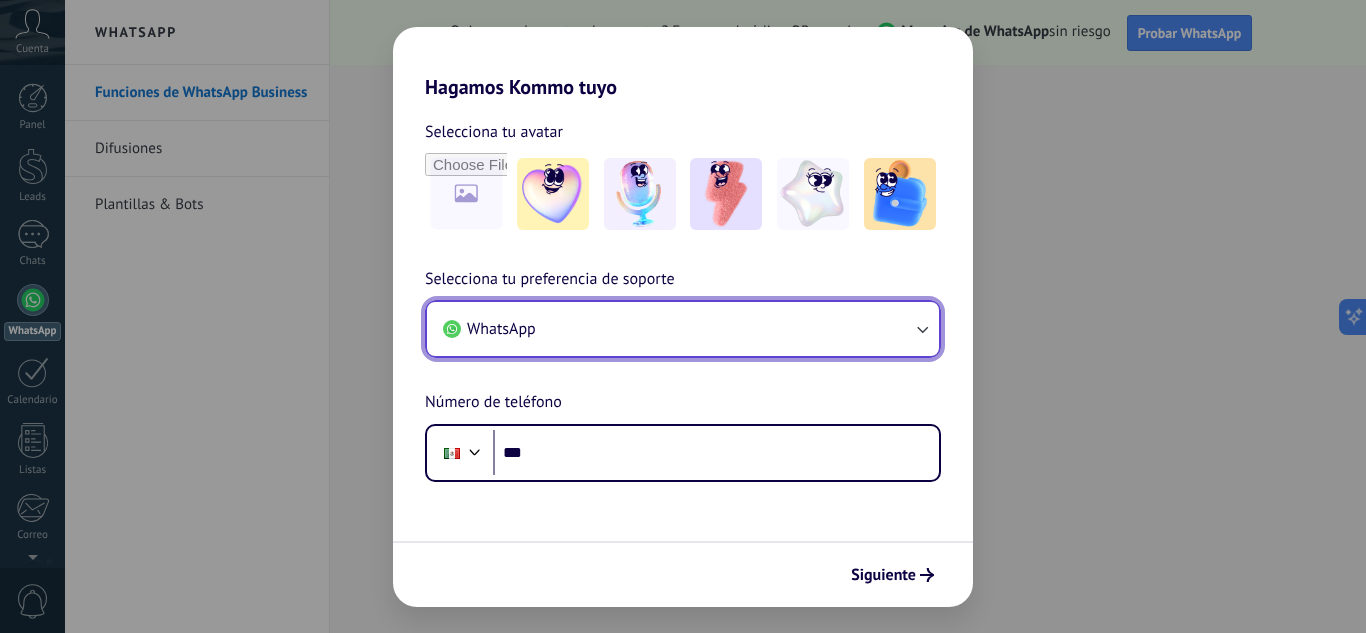 click at bounding box center [922, 329] 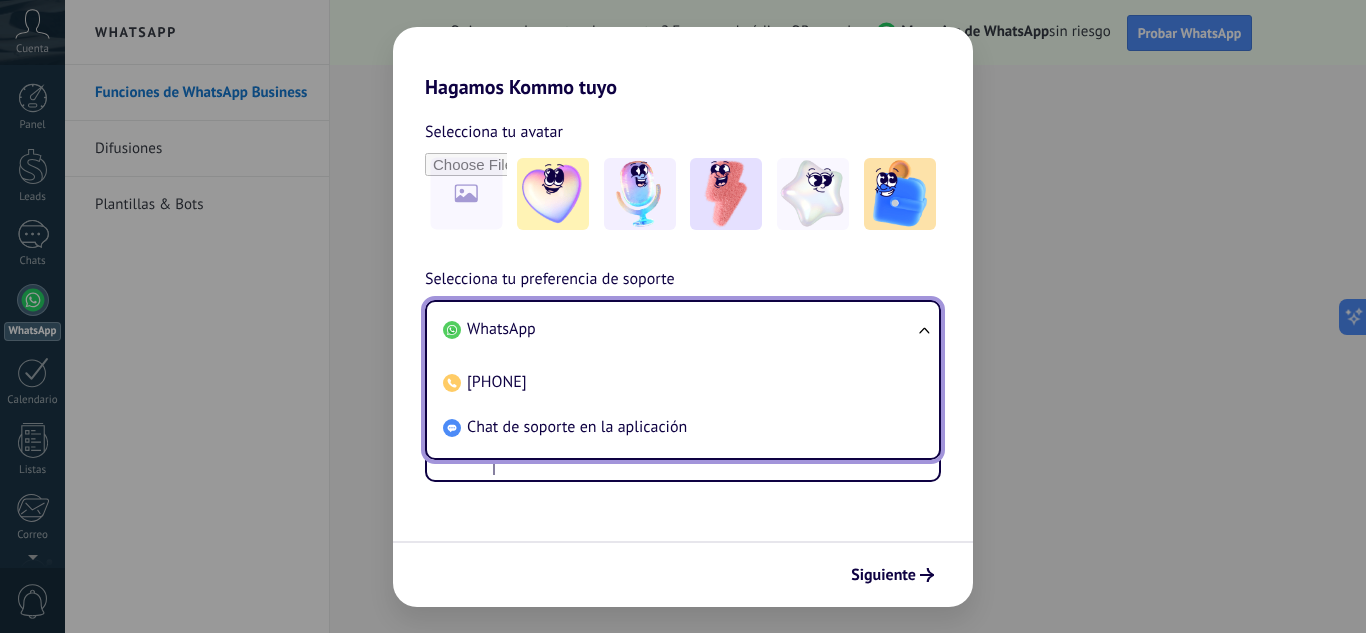 click on "WhatsApp Teléfono Chat de soporte en la aplicación" at bounding box center (683, 380) 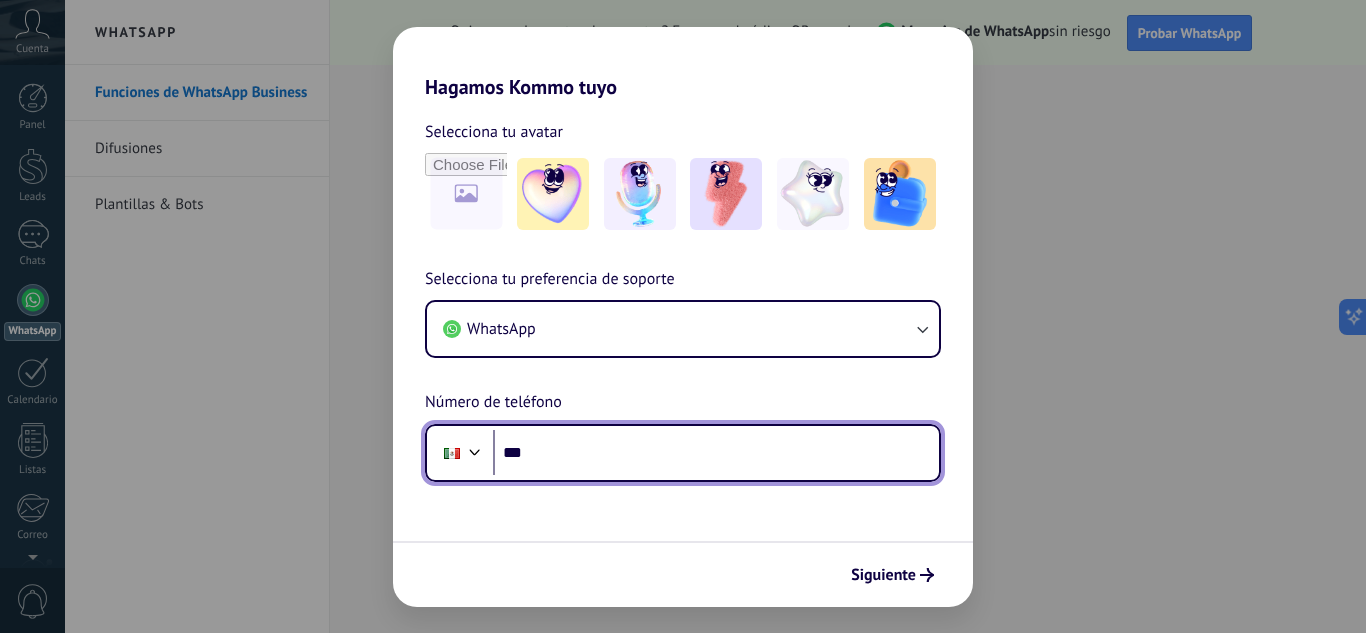 click on "***" at bounding box center (716, 453) 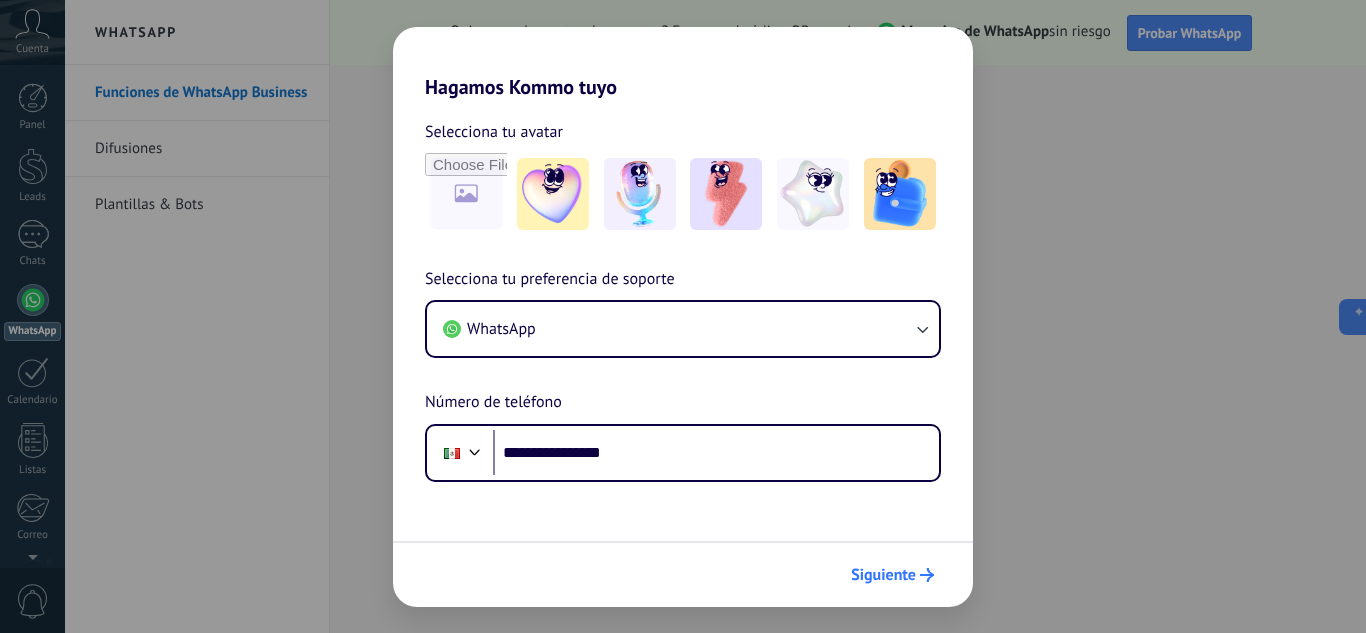 click on "Siguiente" at bounding box center (883, 575) 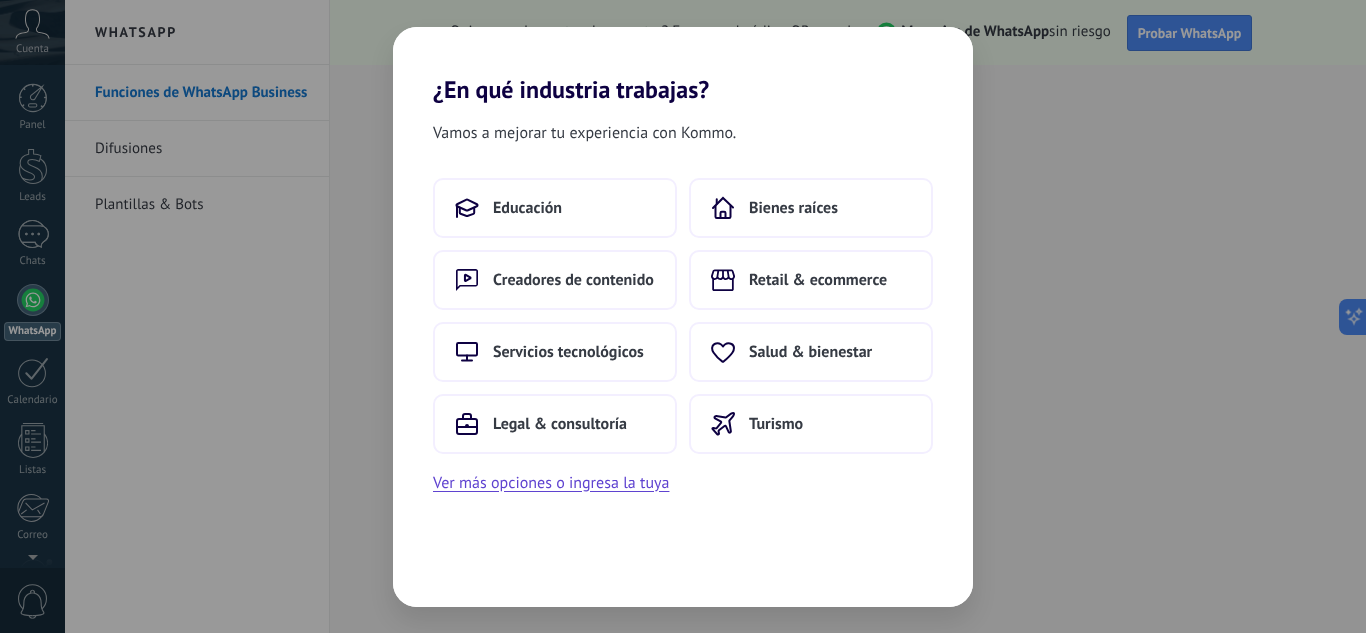 scroll, scrollTop: 0, scrollLeft: 0, axis: both 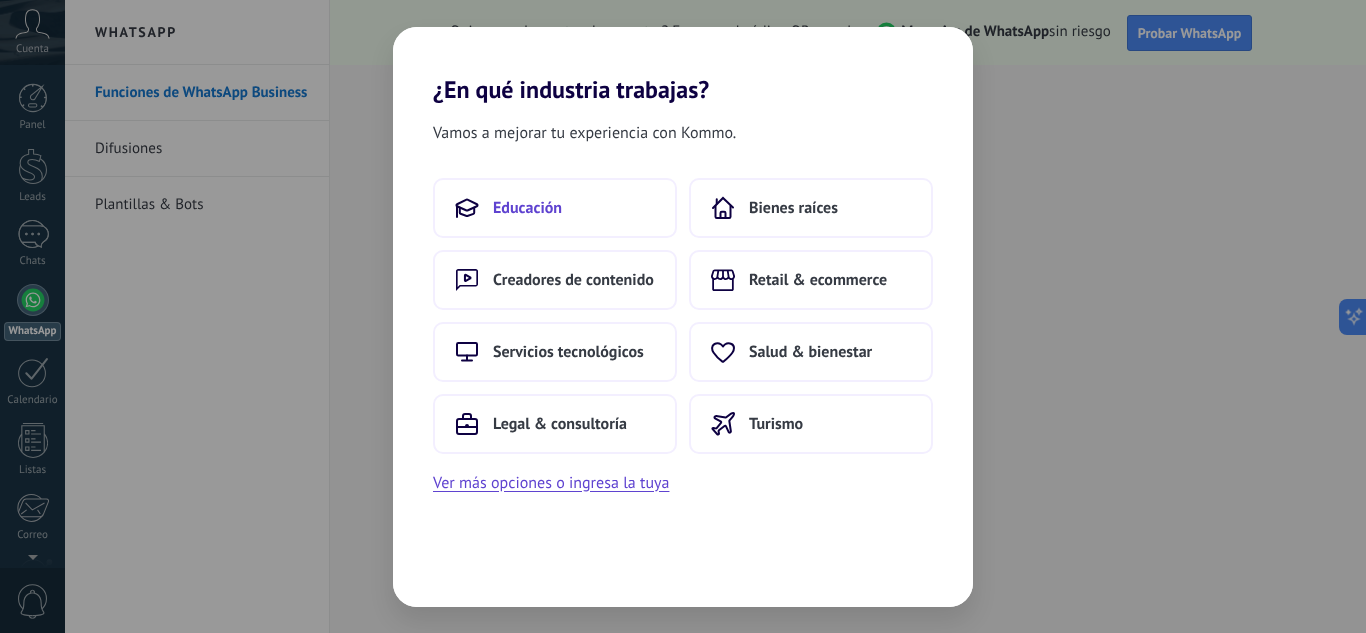click on "Educación" at bounding box center (555, 208) 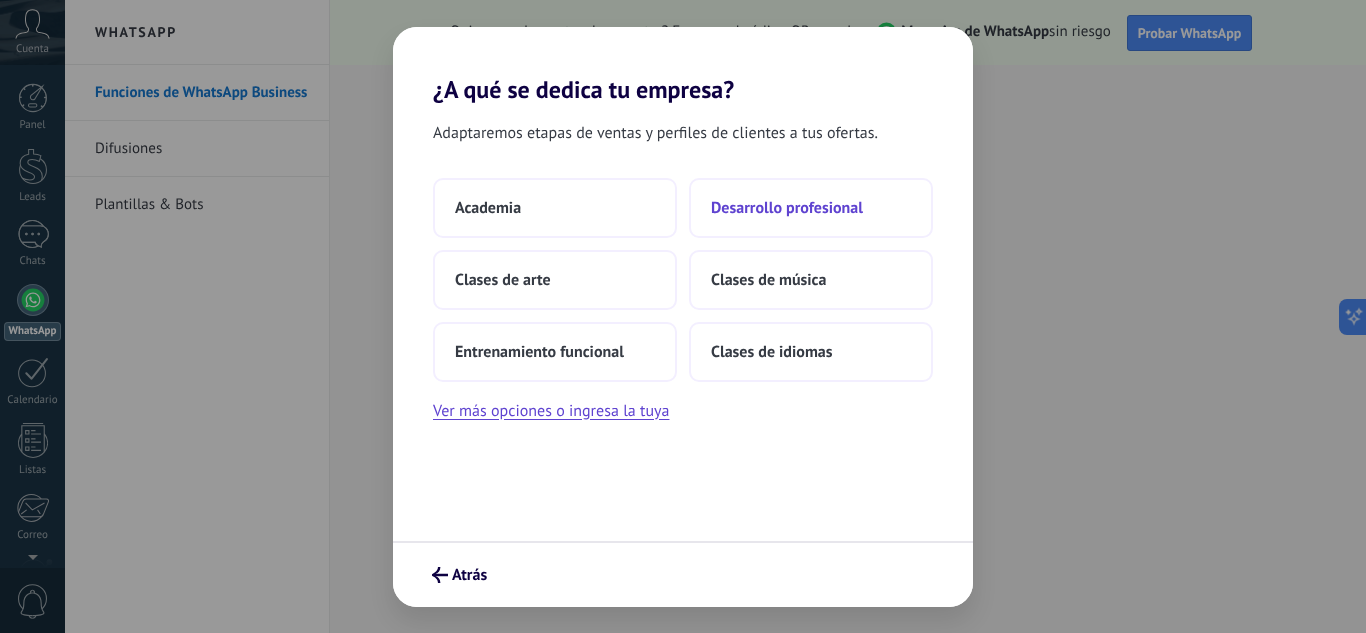 click on "Desarrollo profesional" at bounding box center [811, 208] 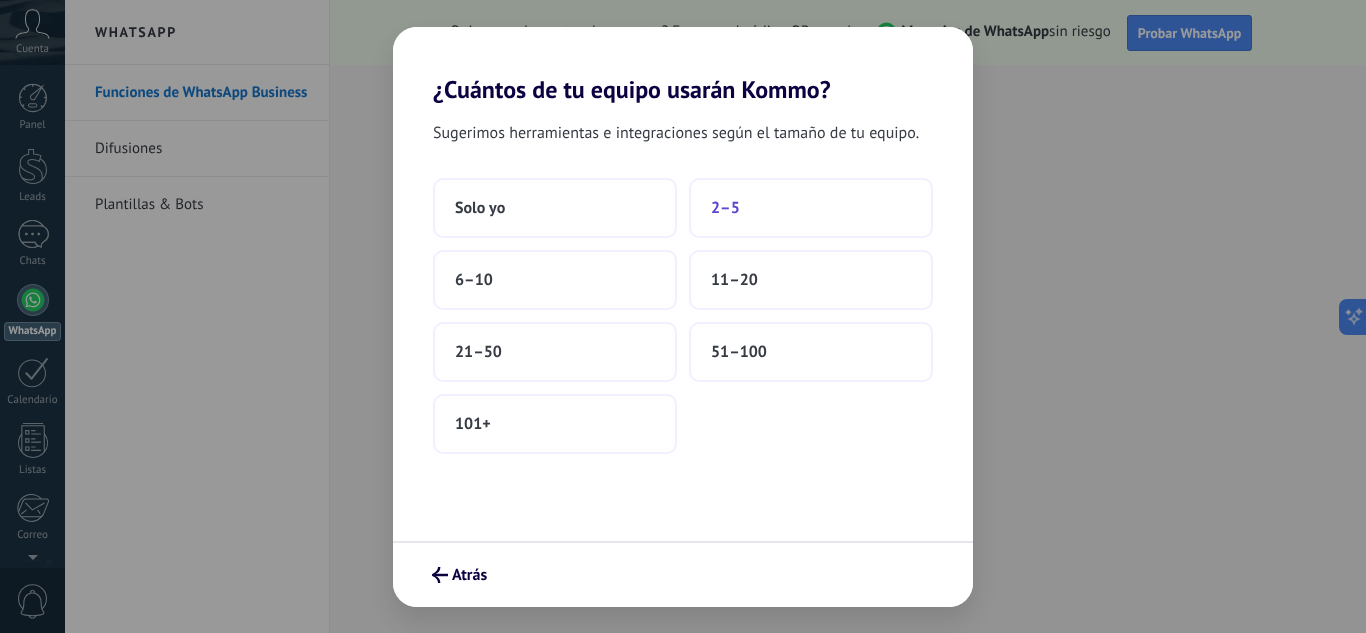 click on "2–5" at bounding box center [811, 208] 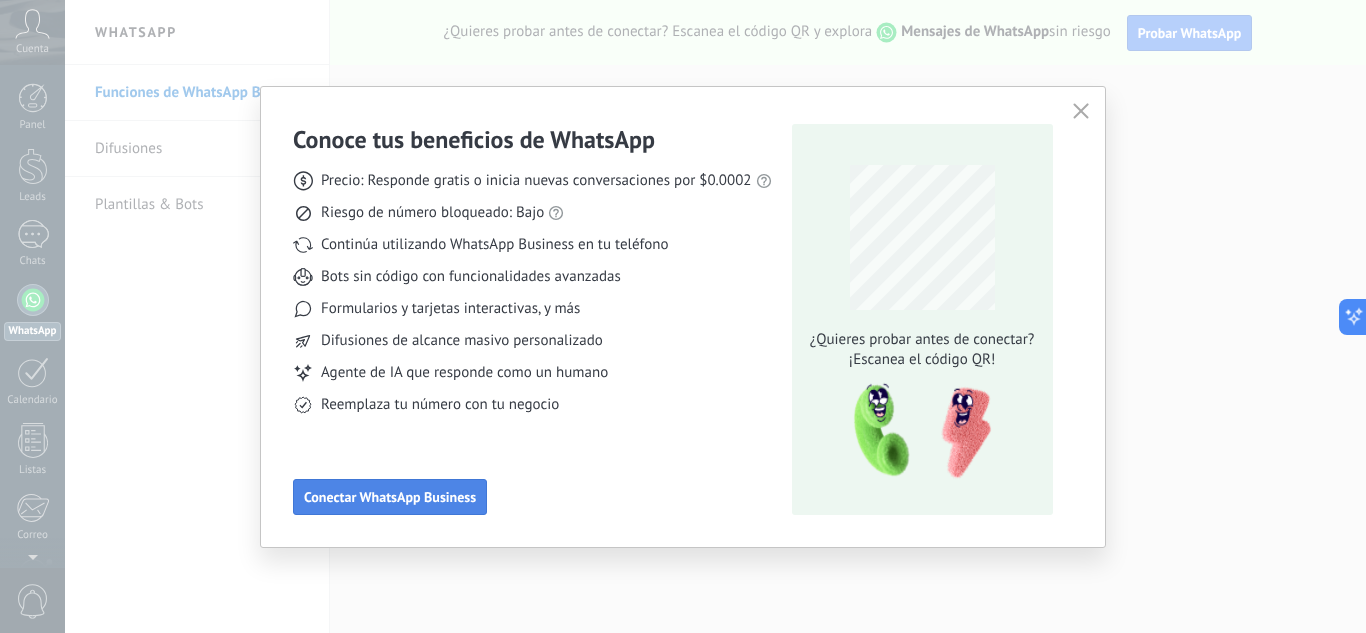 click on "Conectar WhatsApp Business" at bounding box center (390, 497) 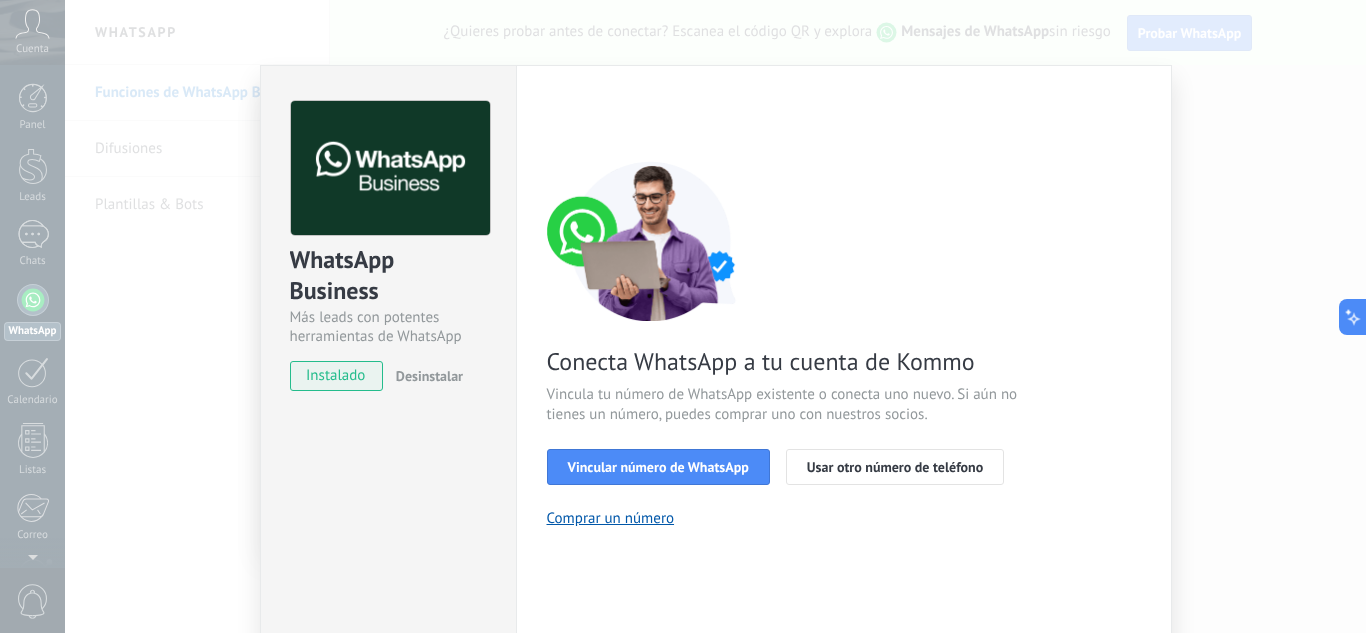 click on "instalado" at bounding box center (336, 376) 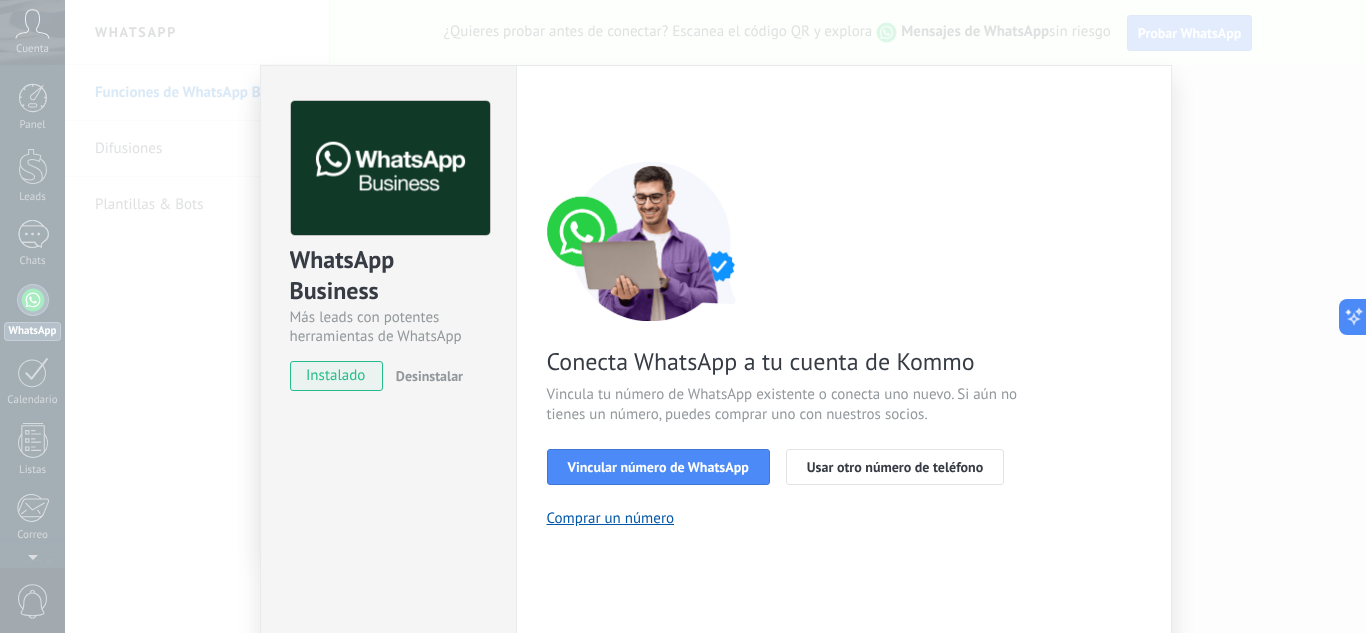 click on "< Volver 1 Seleccionar aplicación 2 Conectar Facebook  3 Finalizar configuración Conecta WhatsApp a tu cuenta de Kommo Vincula tu número de WhatsApp existente o conecta uno nuevo. Si aún no tienes un número, puedes comprar uno con nuestros socios. Vincular número de WhatsApp Usar otro número de teléfono Comprar un número ¿Necesitas ayuda?" at bounding box center (844, 410) 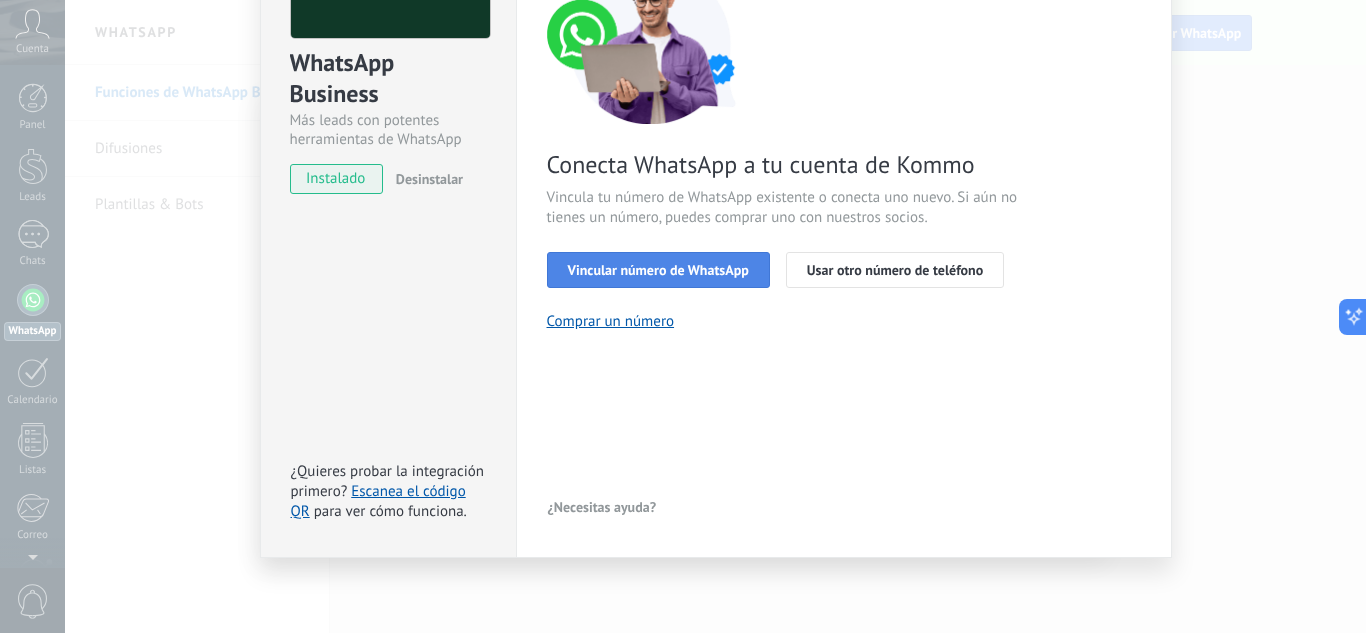 click on "Vincular número de WhatsApp" at bounding box center [658, 270] 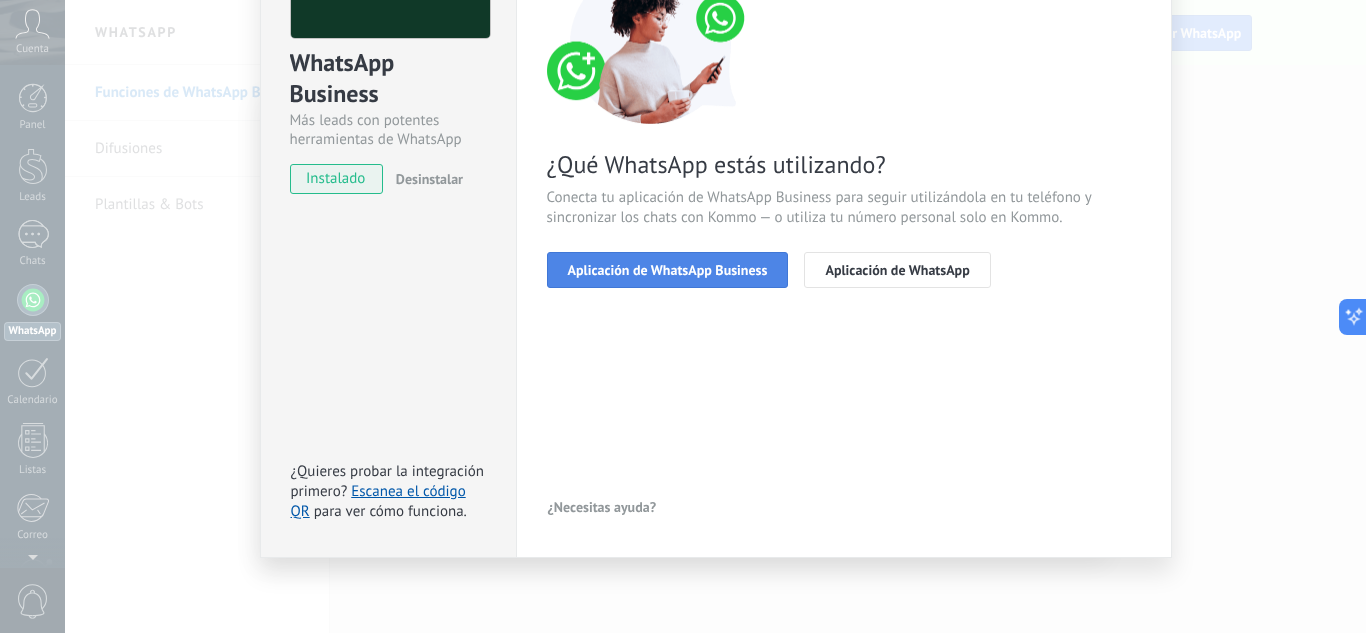 click on "Aplicación de WhatsApp Business" at bounding box center (668, 270) 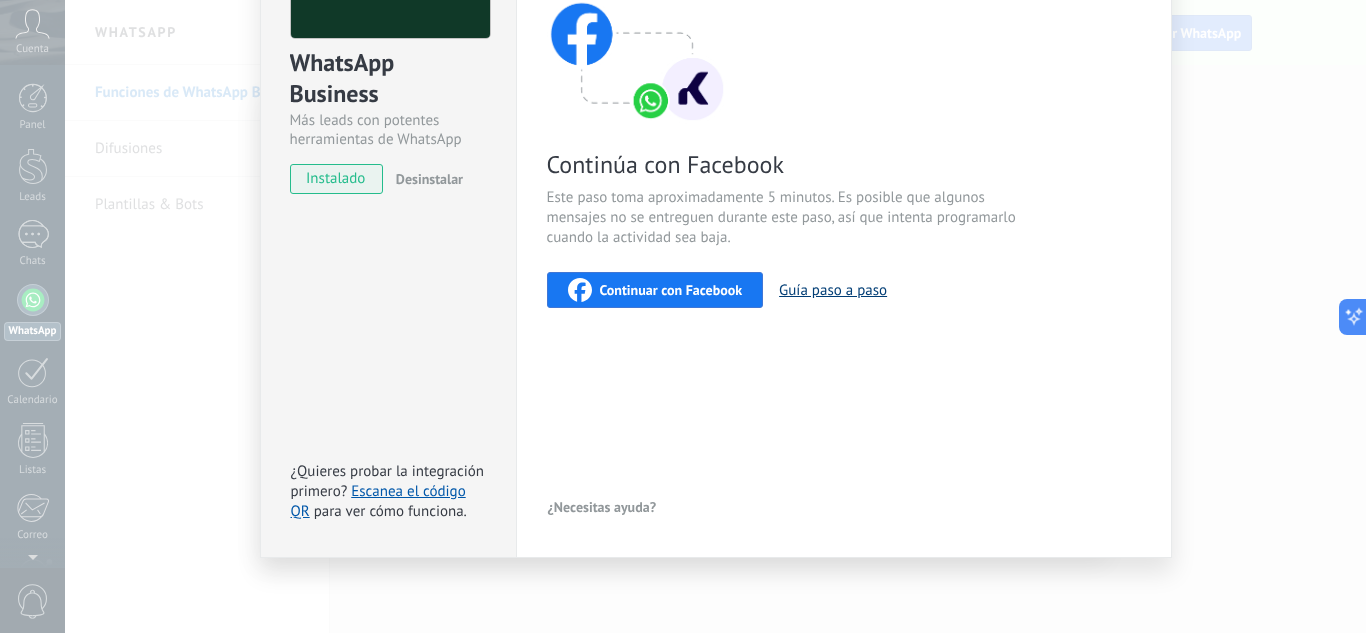 click on "Guía paso a paso" at bounding box center [833, 290] 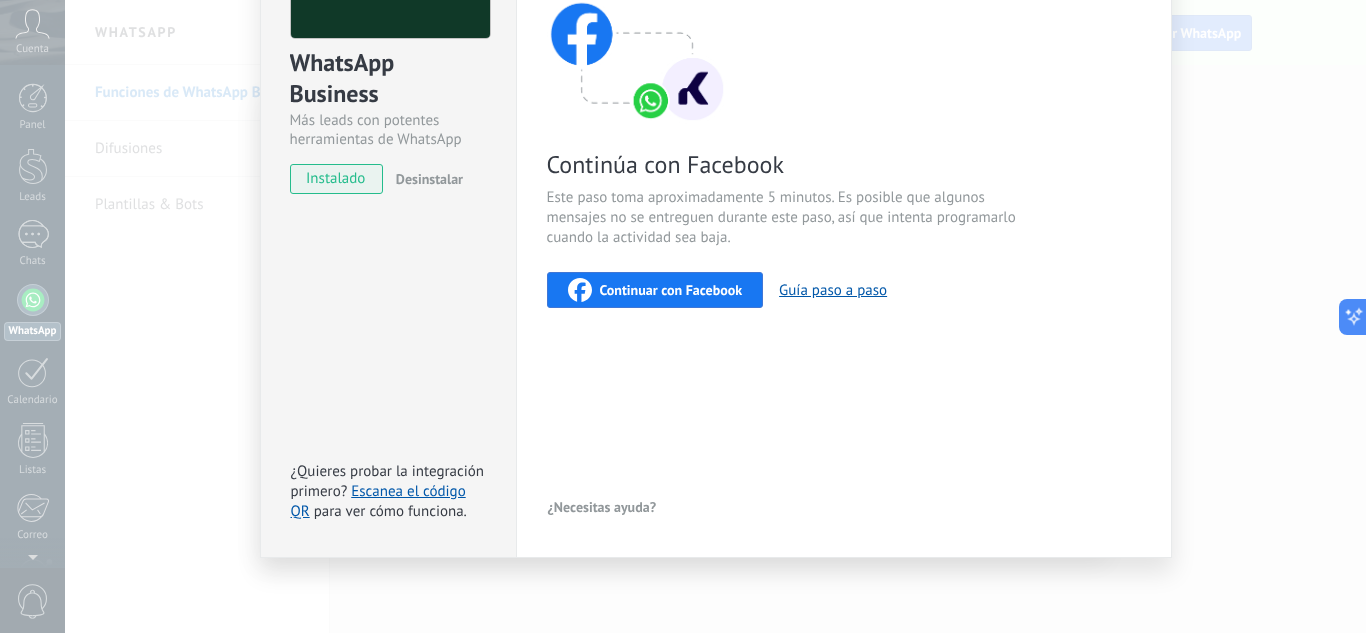 scroll, scrollTop: 0, scrollLeft: 0, axis: both 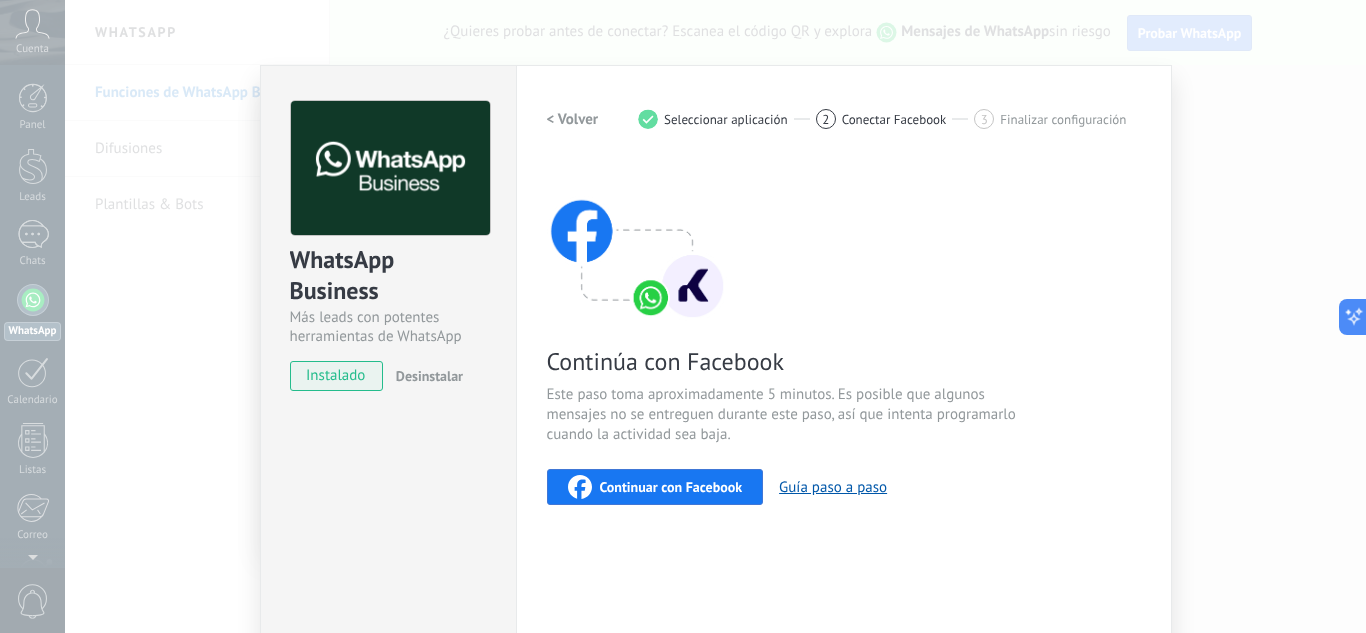 click on "Continuar con Facebook" at bounding box center [671, 487] 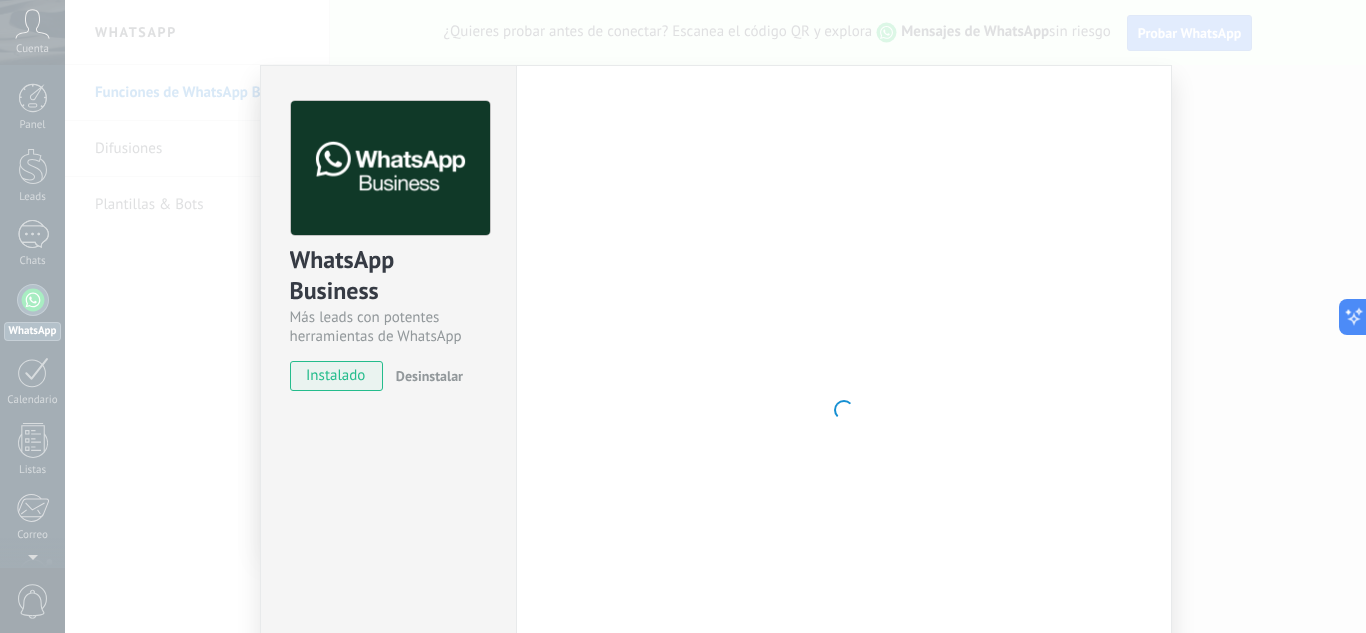 click on "WhatsApp Business Más leads con potentes herramientas de WhatsApp instalado Desinstalar ¿Quieres probar la integración primero?  Escanea el código QR  para ver cómo funciona. Configuraciones Autorizaciones This tab logs the users who have granted integration access to this account. If you want to to remove a user's ability to send requests to the account on behalf of this integration, you can revoke access. If access is revoked from all users, the integration will stop working. This app is installed, but no one has given it access yet. WhatsApp Cloud API más _:  Guardar < Volver 1 Seleccionar aplicación 2 Conectar Facebook  3 Finalizar configuración Continúa con Facebook Este paso toma aproximadamente 5 minutos. Es posible que algunos mensajes no se entreguen durante este paso, así que intenta programarlo cuando la actividad sea baja. Continuar con Facebook Guía paso a paso ¿Necesitas ayuda?" at bounding box center (715, 316) 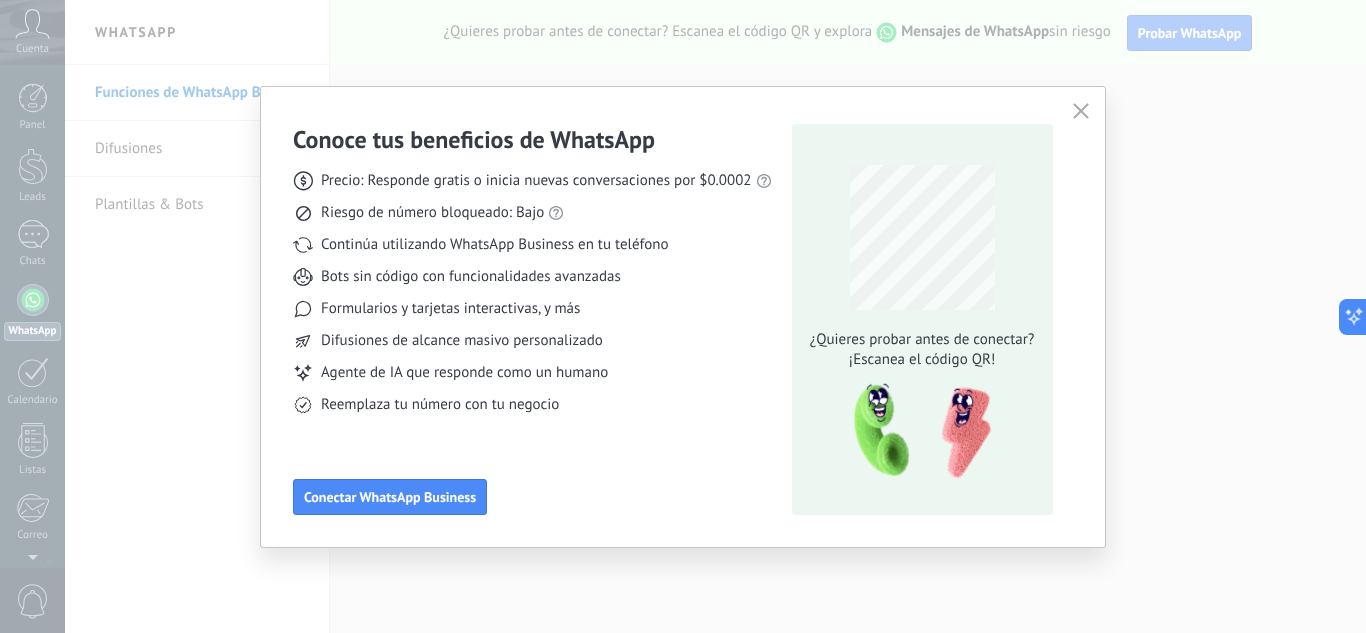 click on "Conoce tus beneficios de WhatsApp Precio: Responde gratis o inicia nuevas conversaciones por $0.0002 Riesgo de número bloqueado: Bajo Continúa utilizando WhatsApp Business en tu teléfono Bots sin código con funcionalidades avanzadas Formularios y tarjetas interactivas, y más Difusiones de alcance masivo personalizado Agente de IA que responde como un humano Reemplaza tu número con tu negocio Conectar WhatsApp Business ¿Quieres probar antes de conectar? ¡Escanea el código QR!" at bounding box center [683, 317] 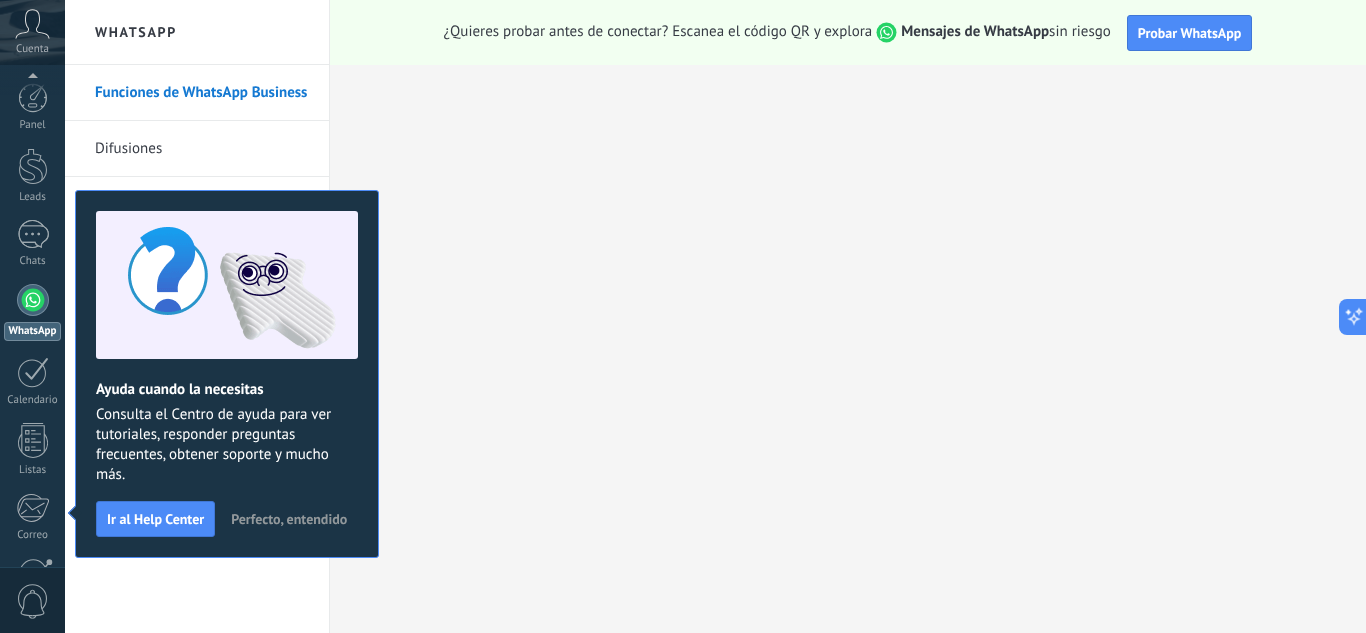scroll, scrollTop: 199, scrollLeft: 0, axis: vertical 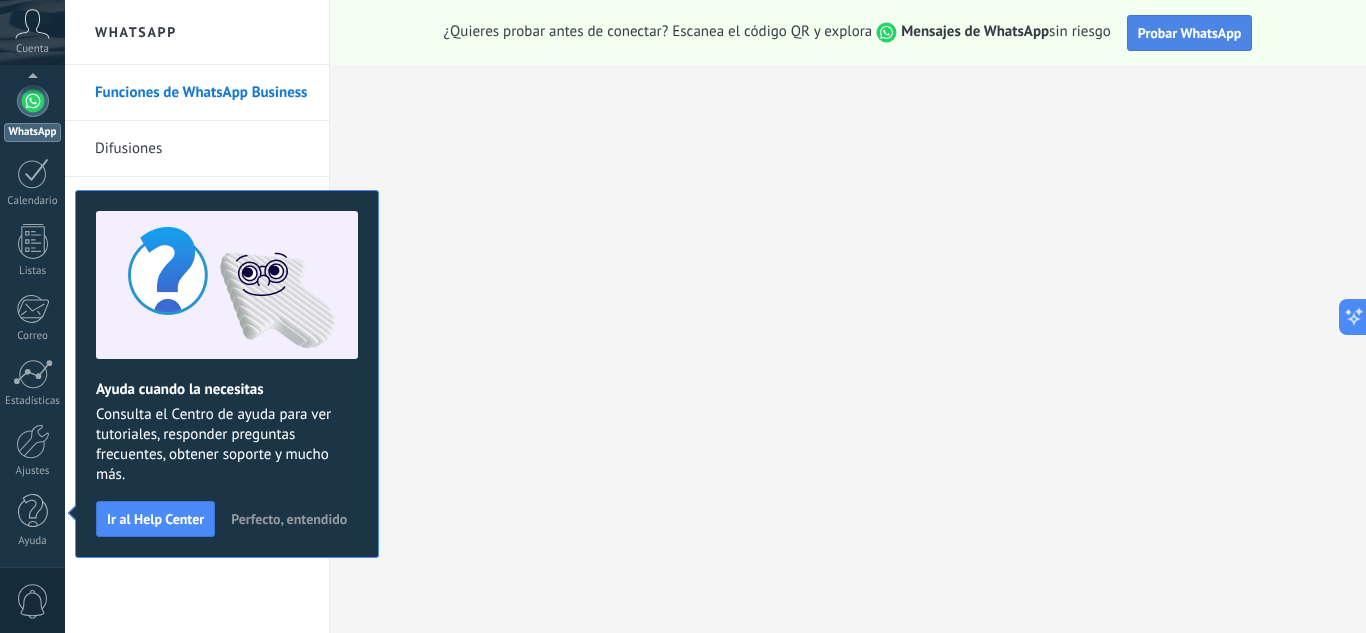 click on "Probar WhatsApp" at bounding box center [1190, 33] 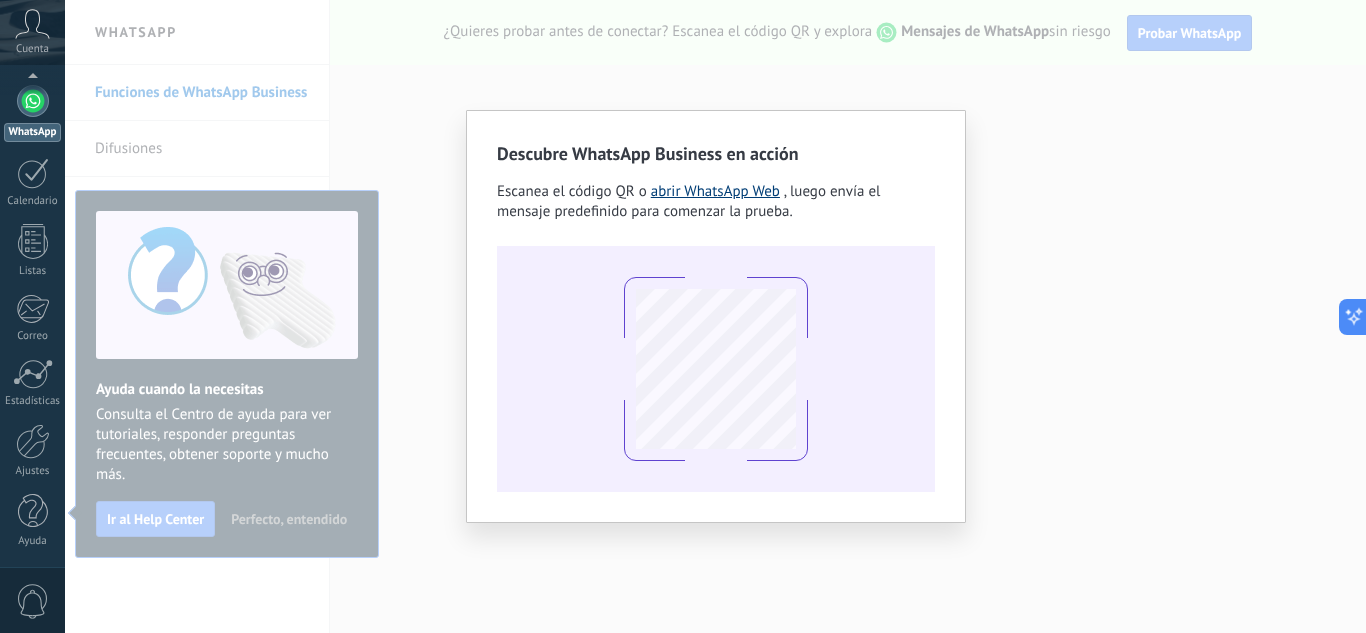 click on "abrir WhatsApp Web" at bounding box center (715, 191) 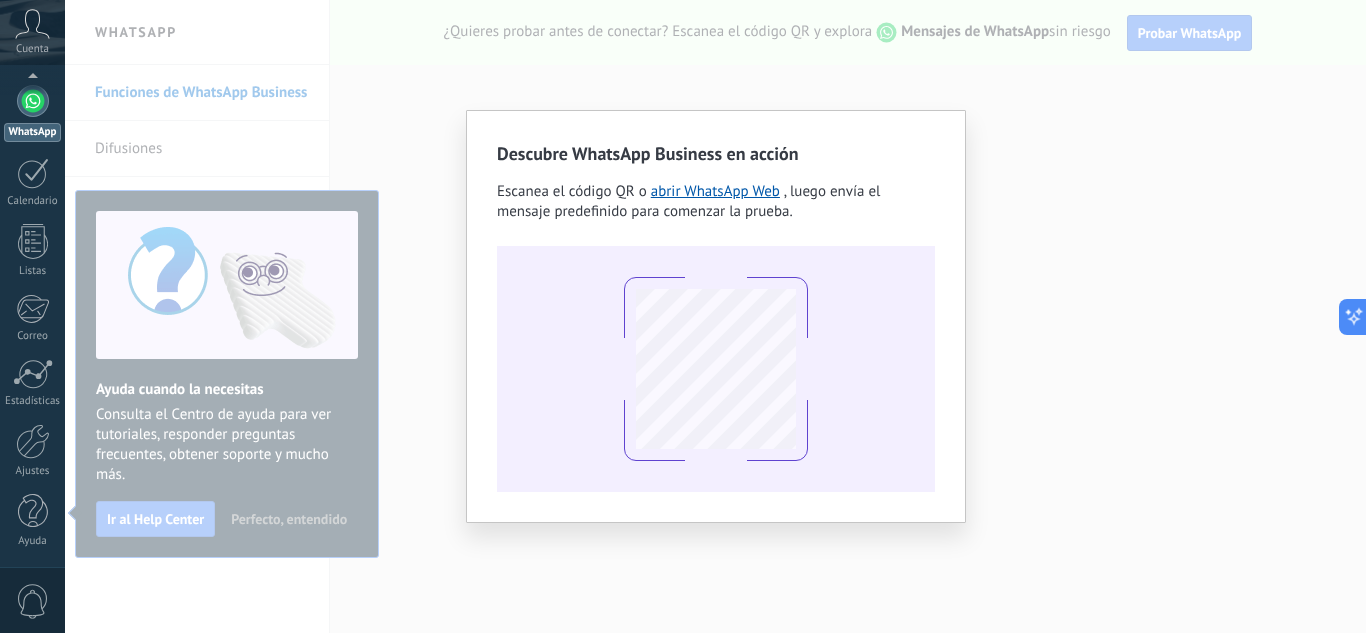 click on "Descubre WhatsApp Business en acción Escanea el código QR o abrir WhatsApp Web , luego envía el mensaje predefinido para comenzar la prueba." at bounding box center [715, 316] 